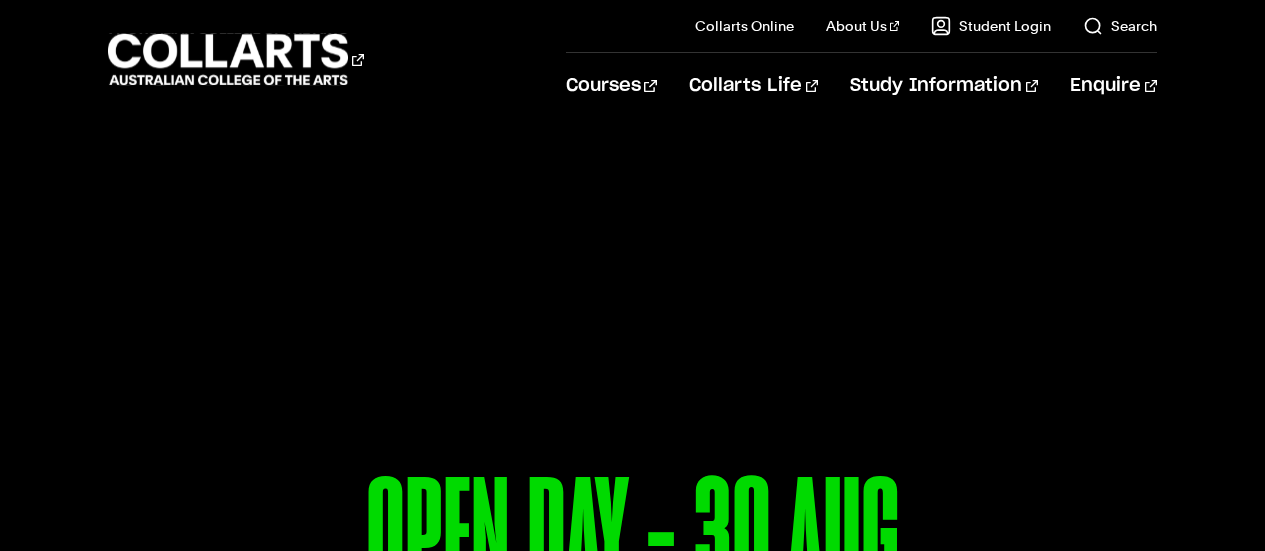 scroll, scrollTop: 0, scrollLeft: 0, axis: both 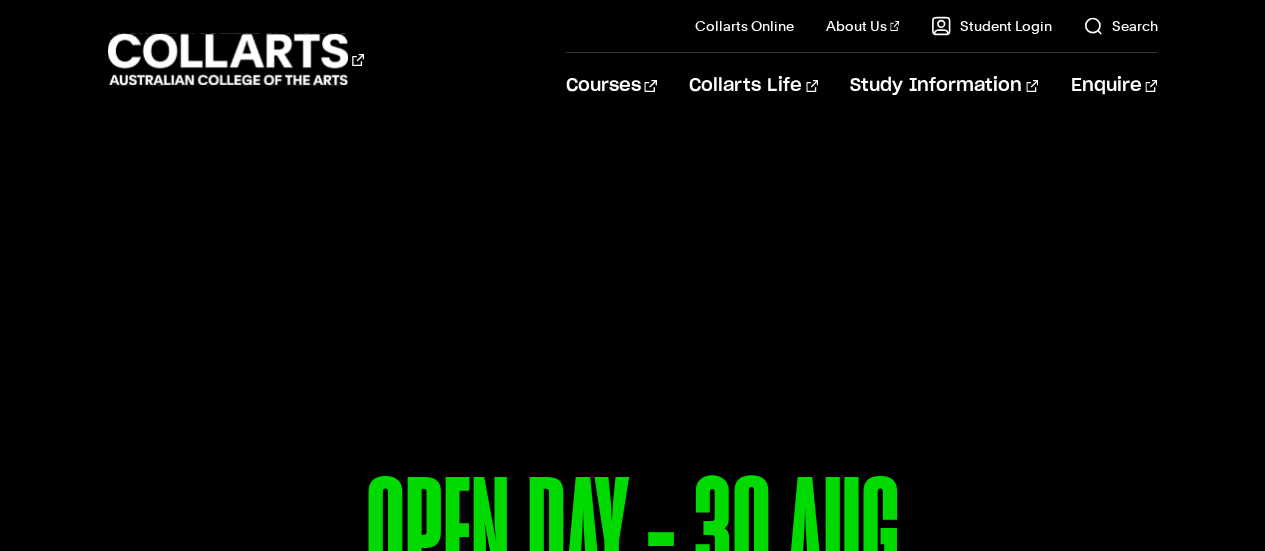 click on "Search" at bounding box center [1104, 26] 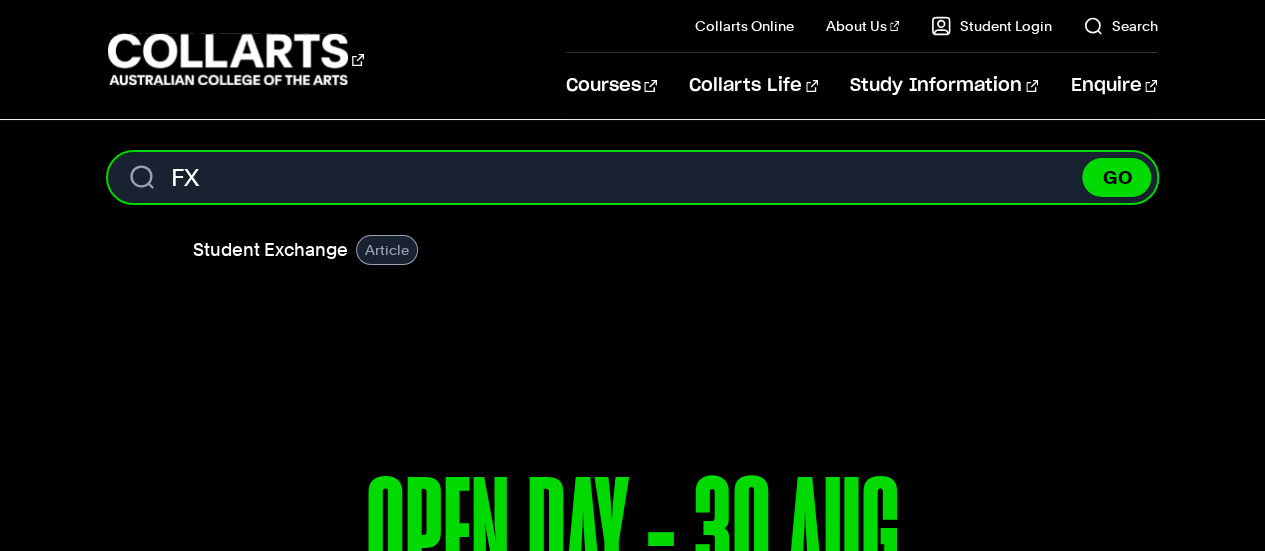 type on "F" 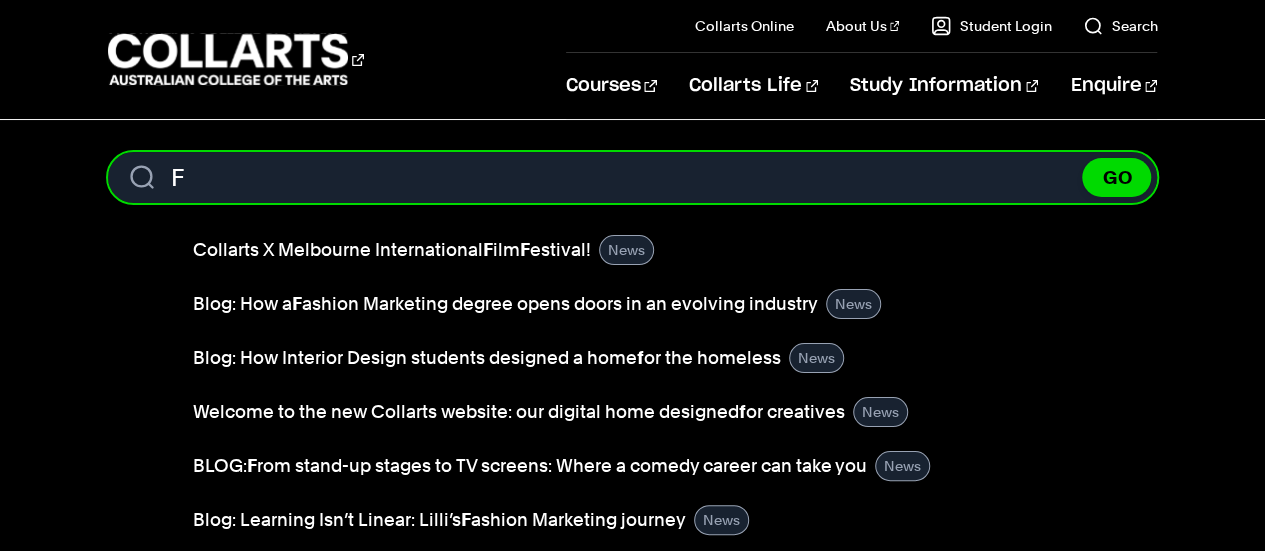 type 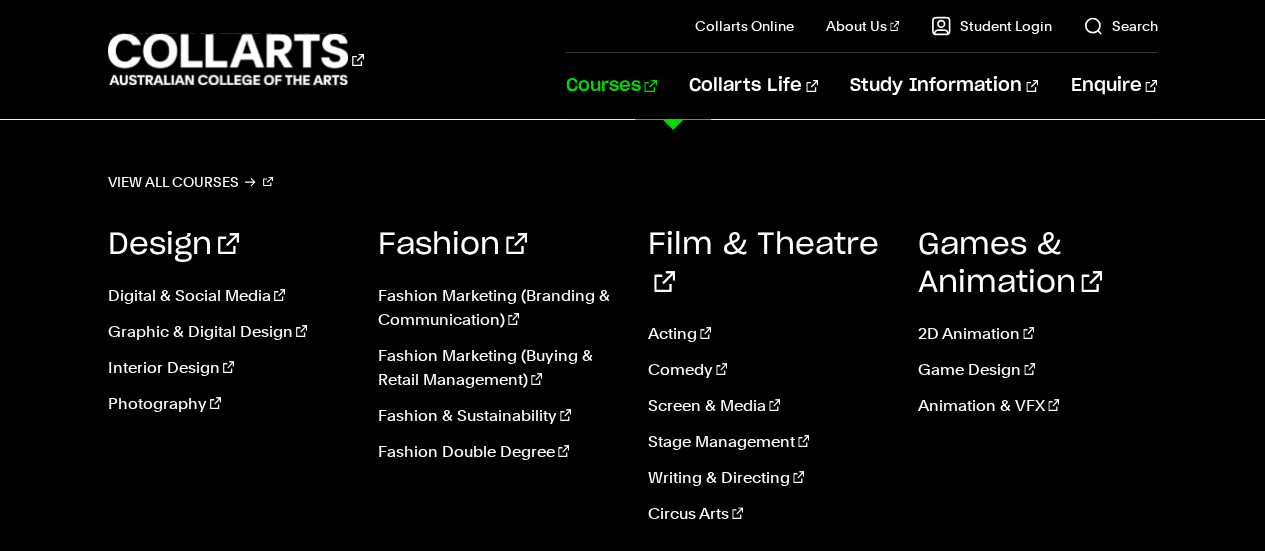 click on "Courses" at bounding box center [611, 86] 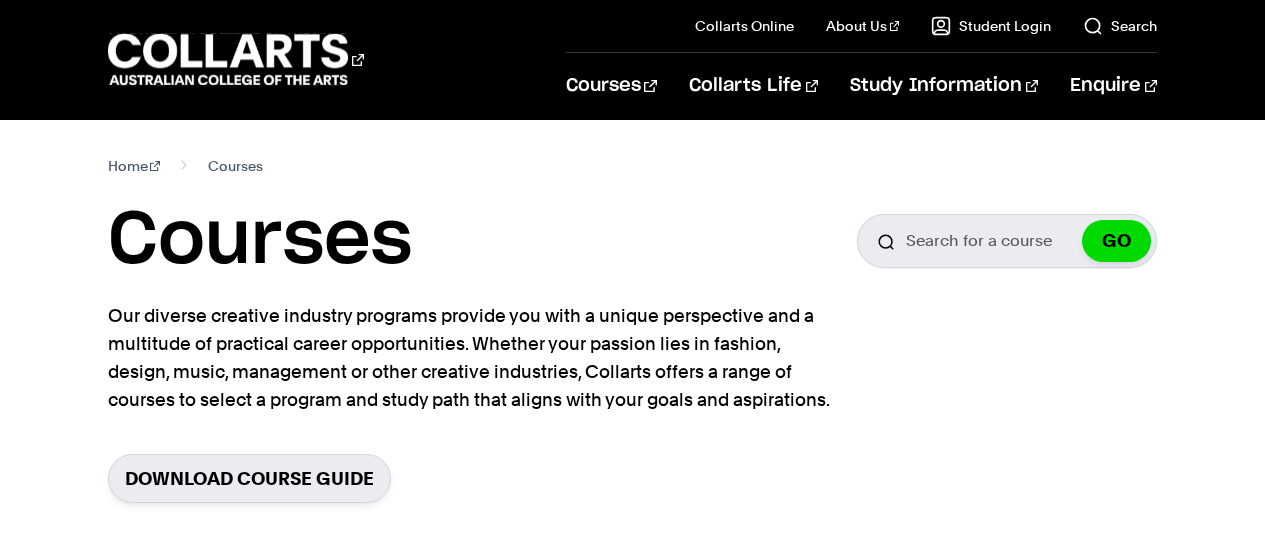 scroll, scrollTop: 0, scrollLeft: 0, axis: both 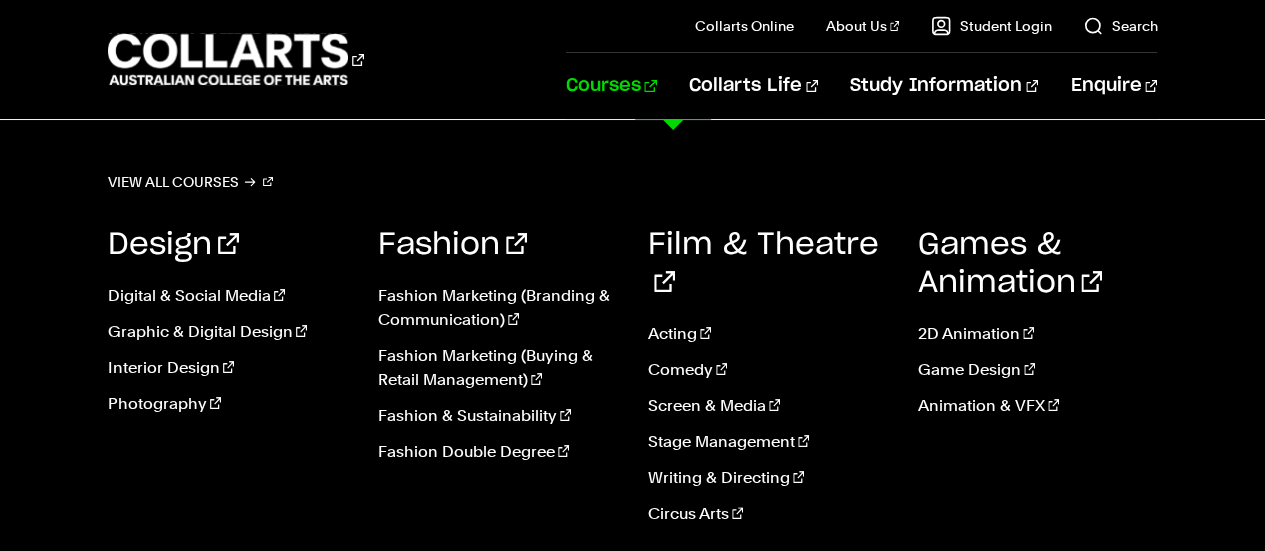 click on "Courses" at bounding box center (611, 86) 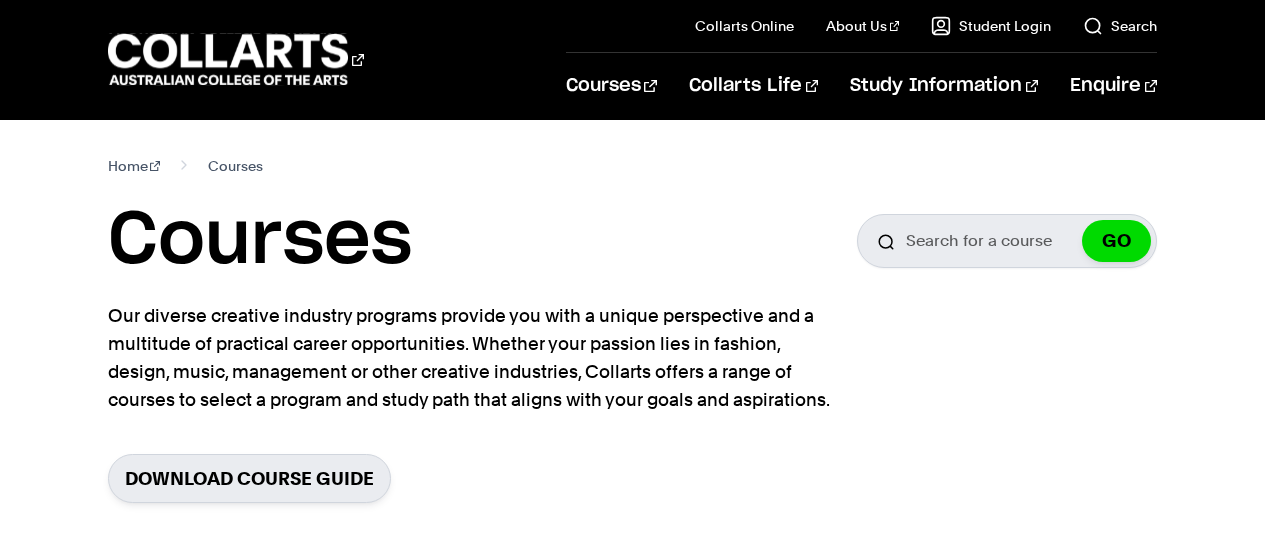 scroll, scrollTop: 0, scrollLeft: 0, axis: both 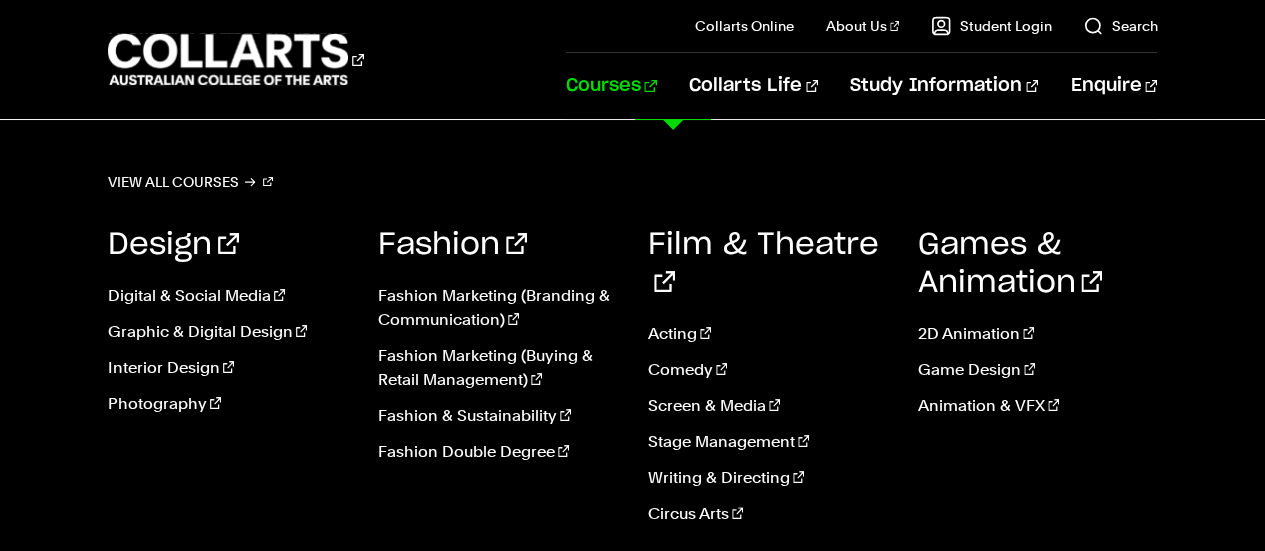 click on "Animation & VFX" at bounding box center (1037, 406) 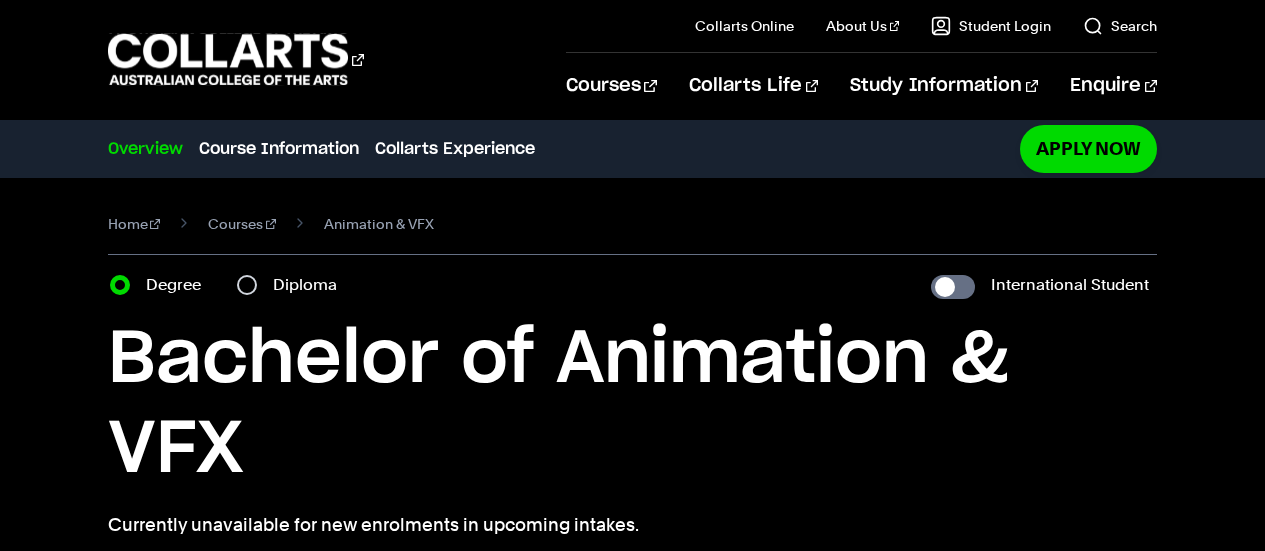 scroll, scrollTop: 0, scrollLeft: 0, axis: both 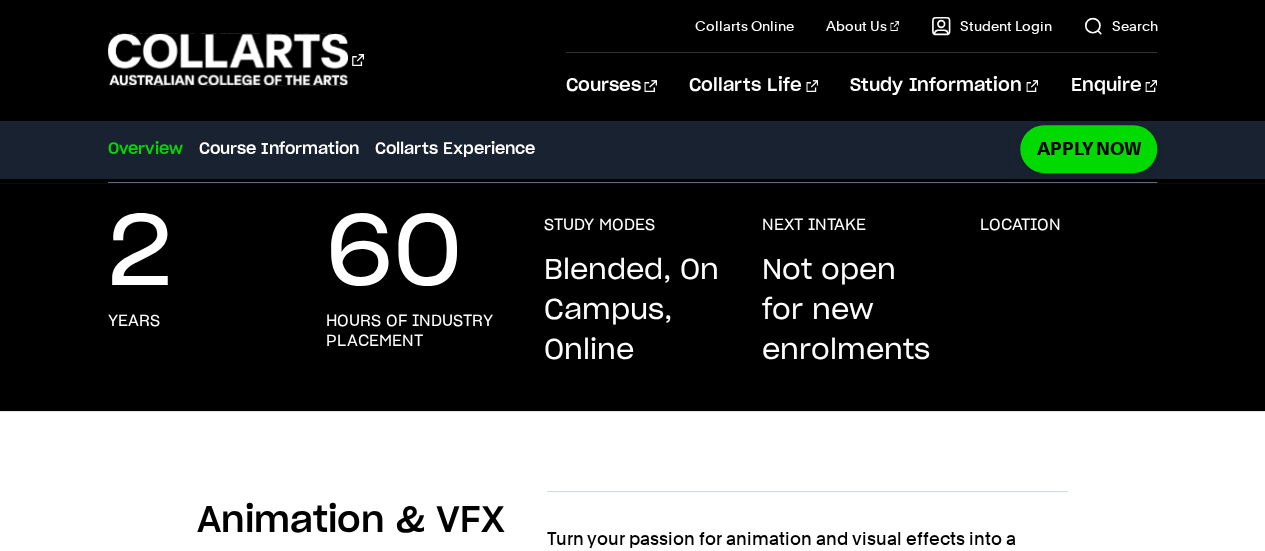 click on "Animation & VFX
From doodles to day job
Turn your passion for animation and visual effects into a lasting creative career. Collarts' Animation & VFX course is designed for those who want to work in the film, television, online entertainment or gaming industry.
Our comprehensive curriculum is tailored to meet the demands of today's animation and VFX industry. With theoretical knowledge and hands-on experience, you'll cover areas such as 3D animation, visual effects simulation, modelling, sculpting , game design theory, and entrepreneurship." at bounding box center [633, 731] 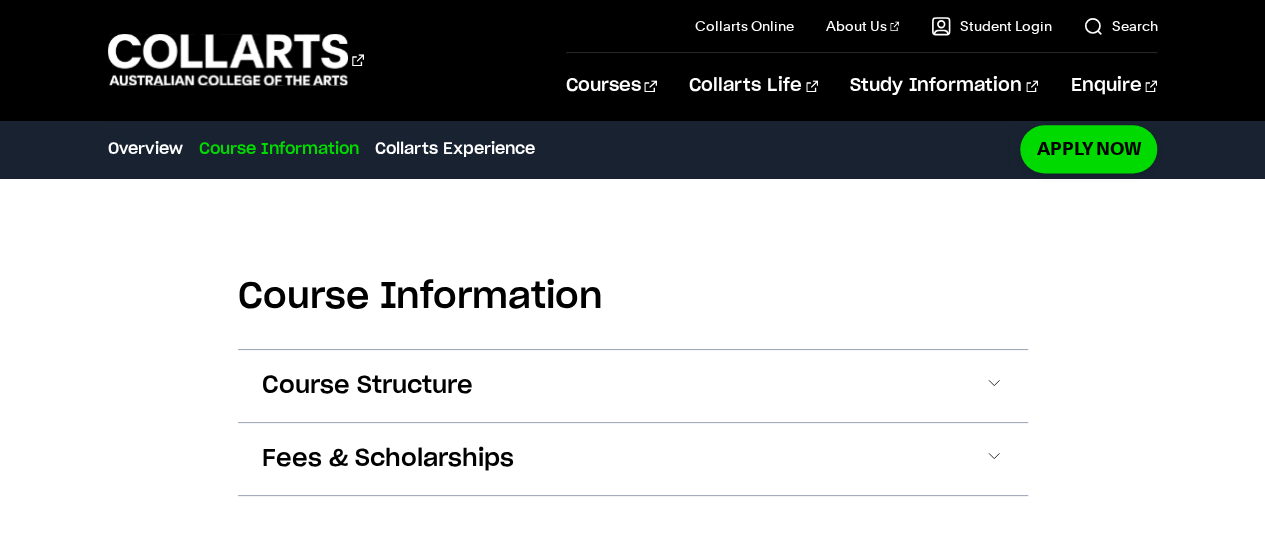 scroll, scrollTop: 1264, scrollLeft: 0, axis: vertical 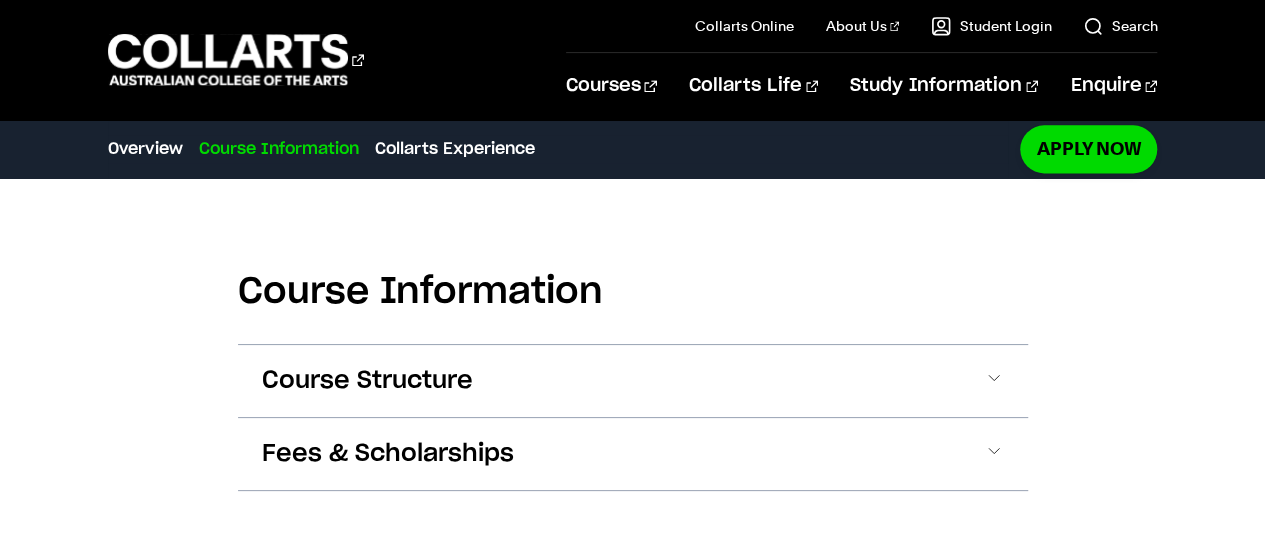 click on "Fees & Scholarships" at bounding box center [388, 454] 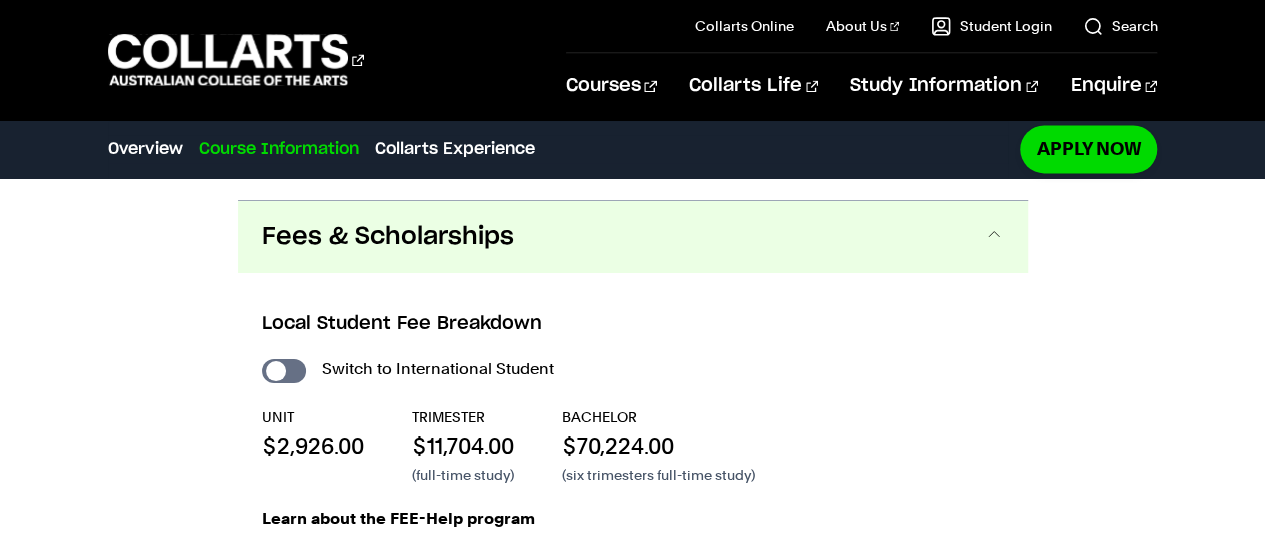 scroll, scrollTop: 1479, scrollLeft: 0, axis: vertical 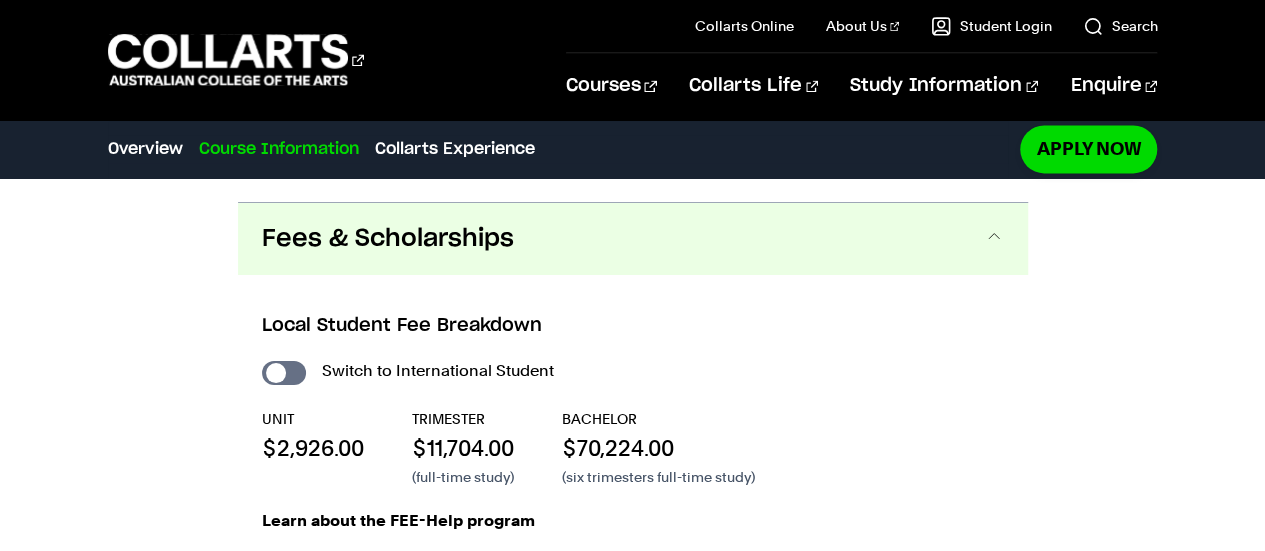 click on "Fees & Scholarships" at bounding box center (388, 239) 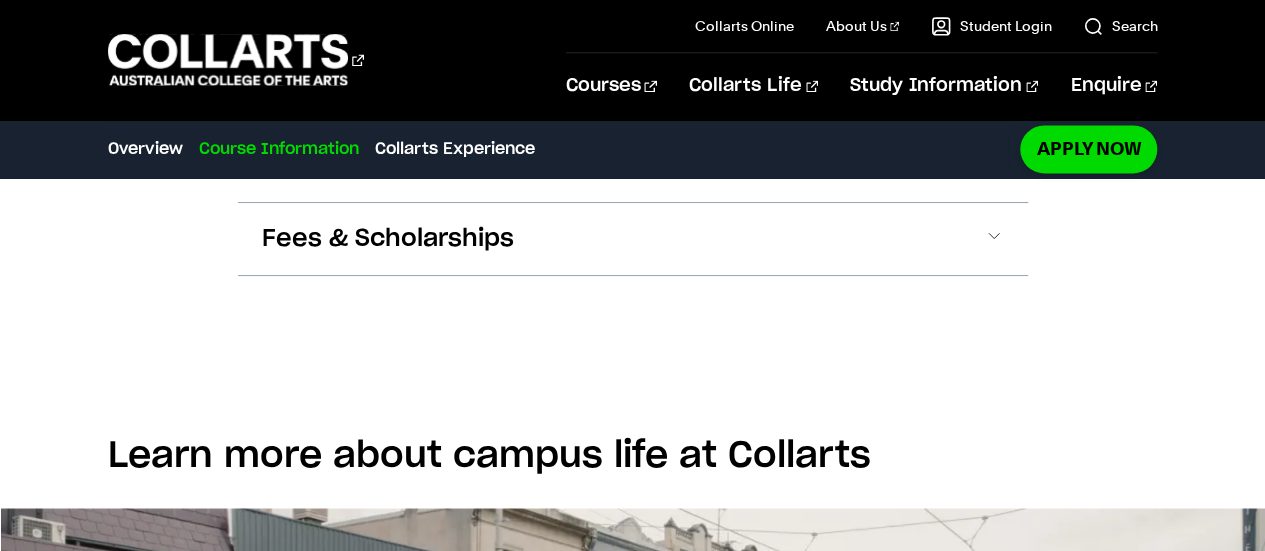 click on "Fees & Scholarships" at bounding box center [633, 239] 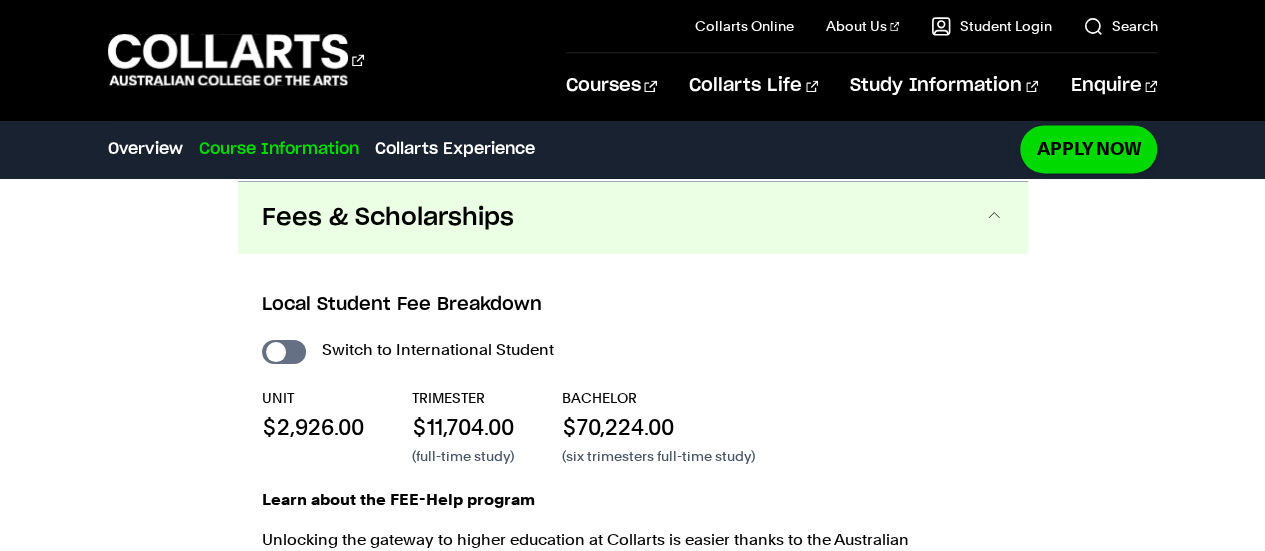 click on "Fees & Scholarships" at bounding box center [388, 218] 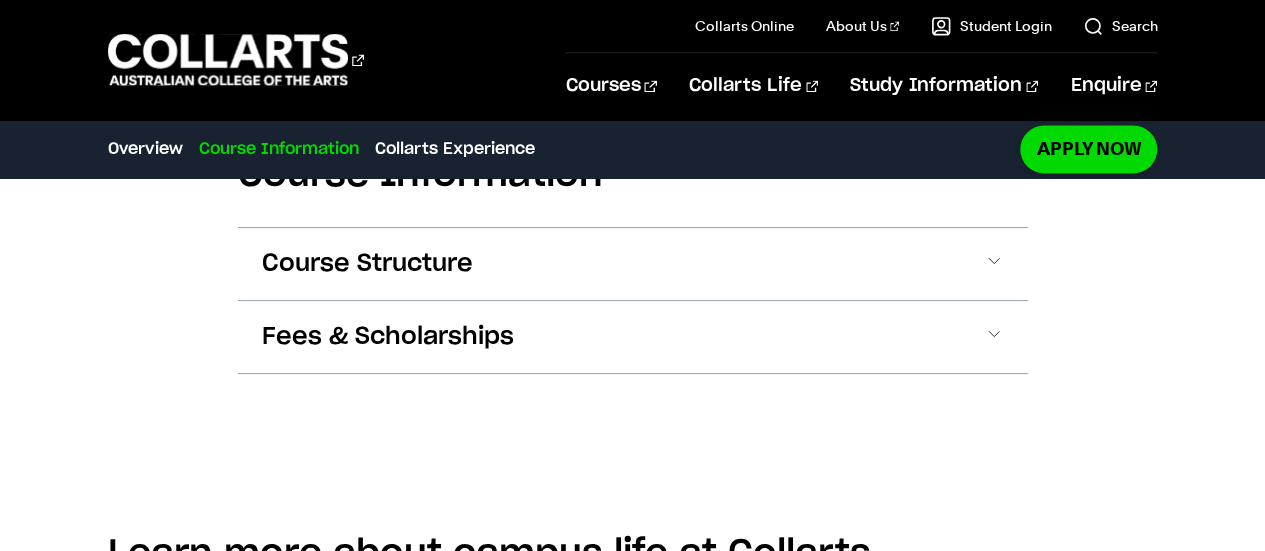scroll, scrollTop: 1363, scrollLeft: 0, axis: vertical 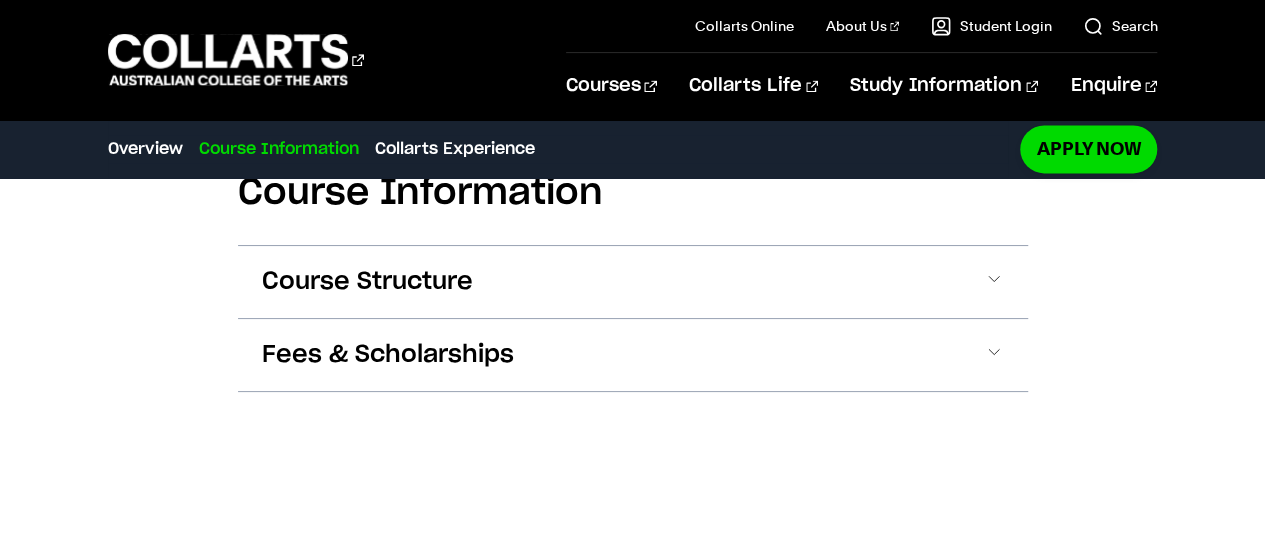 drag, startPoint x: 566, startPoint y: 366, endPoint x: 493, endPoint y: 348, distance: 75.18643 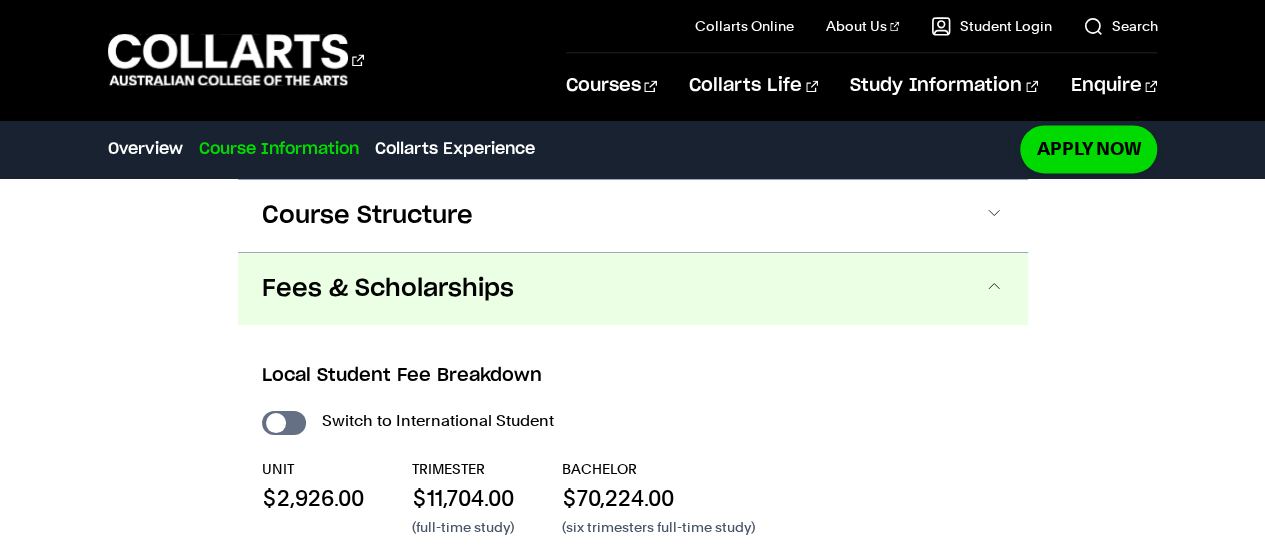 scroll, scrollTop: 1500, scrollLeft: 0, axis: vertical 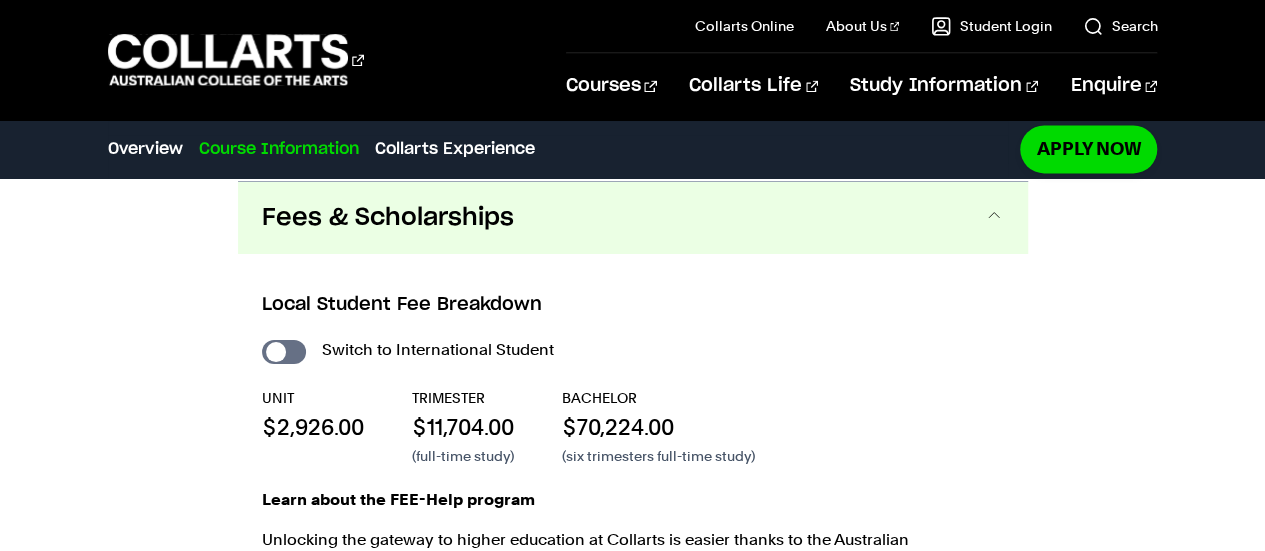click on "Fees & Scholarships" at bounding box center (388, 218) 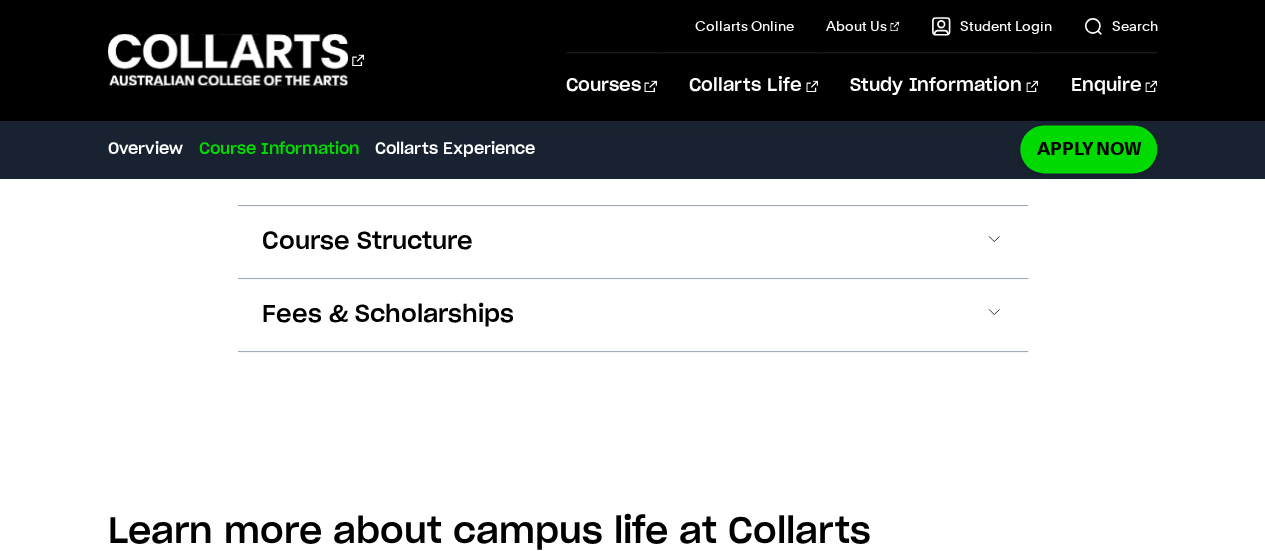 click on "Course Structure" at bounding box center (633, 242) 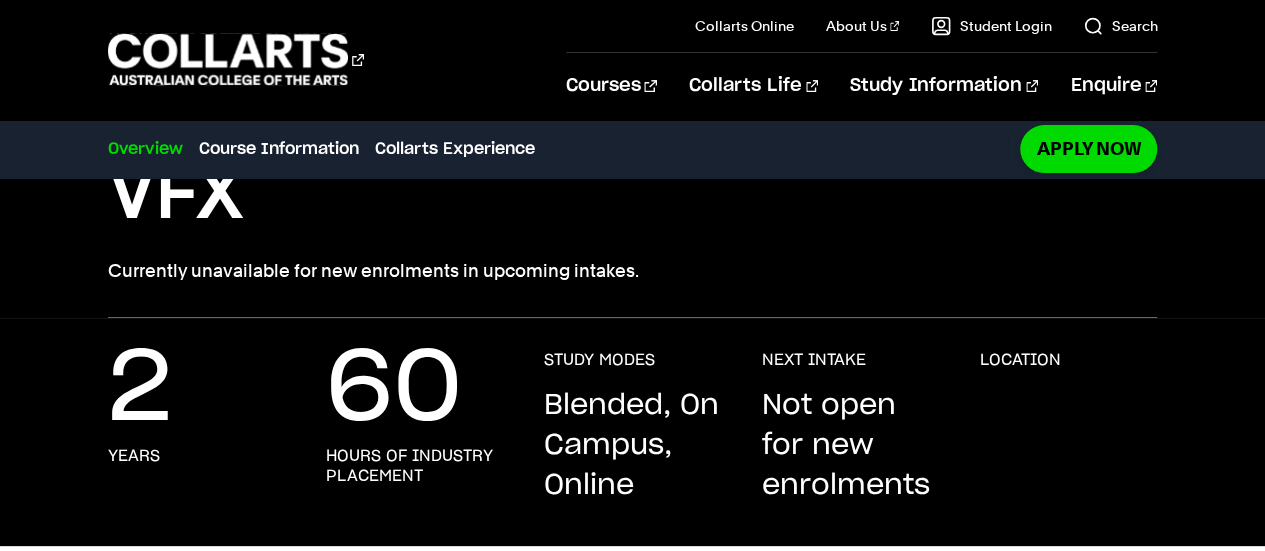 scroll, scrollTop: 0, scrollLeft: 0, axis: both 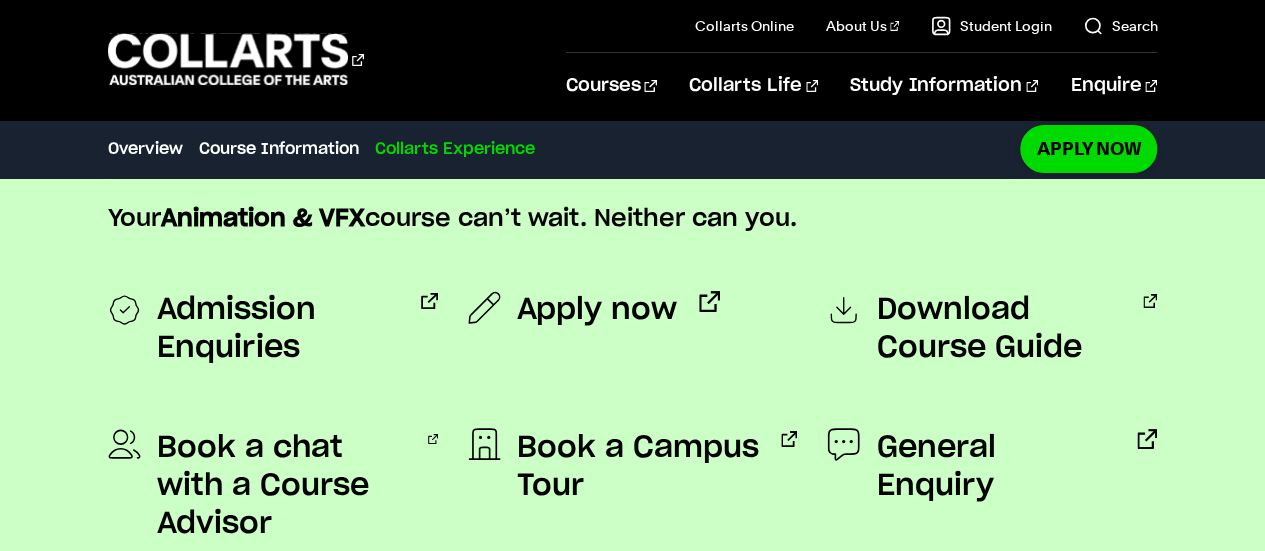click on "Your  Animation & VFX  course can’t wait. Neither can you." at bounding box center (633, 207) 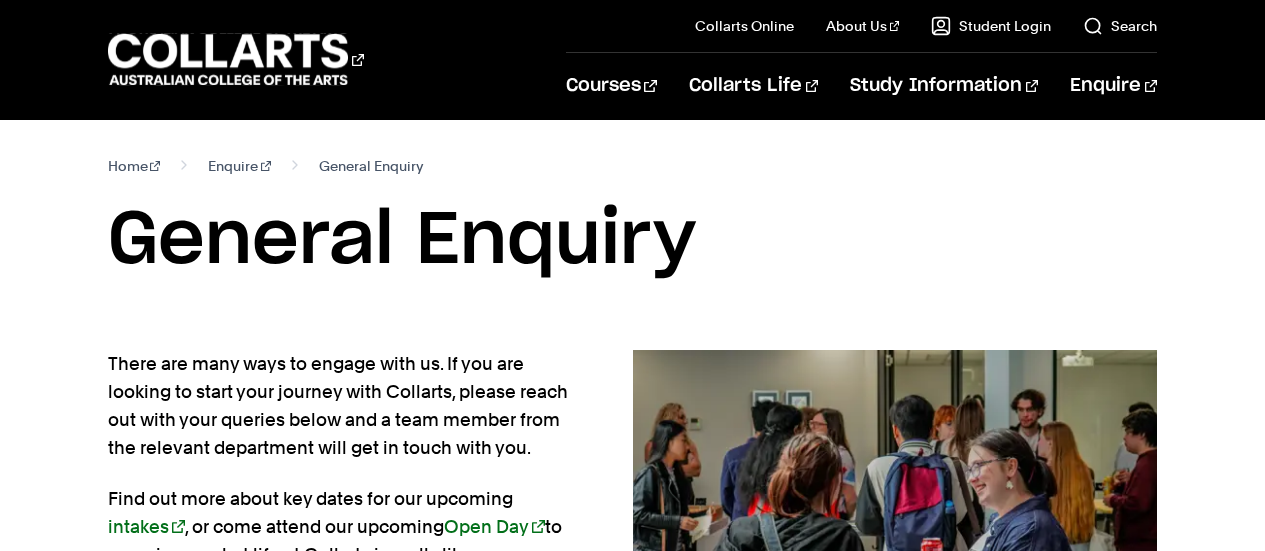 scroll, scrollTop: 0, scrollLeft: 0, axis: both 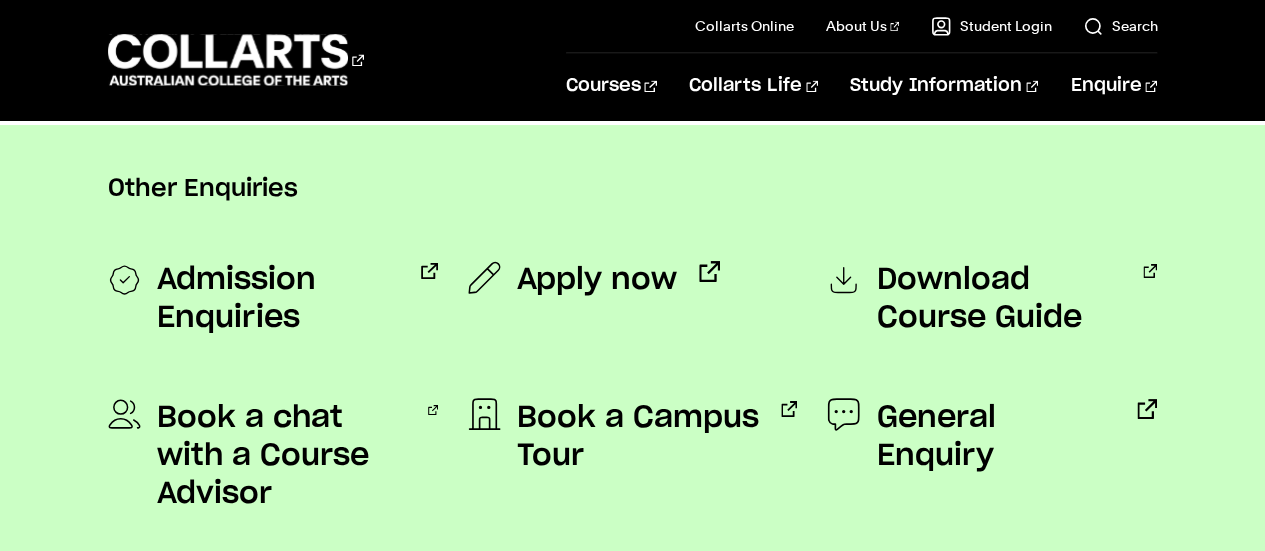 click on "Admission Enquiries" at bounding box center [278, 299] 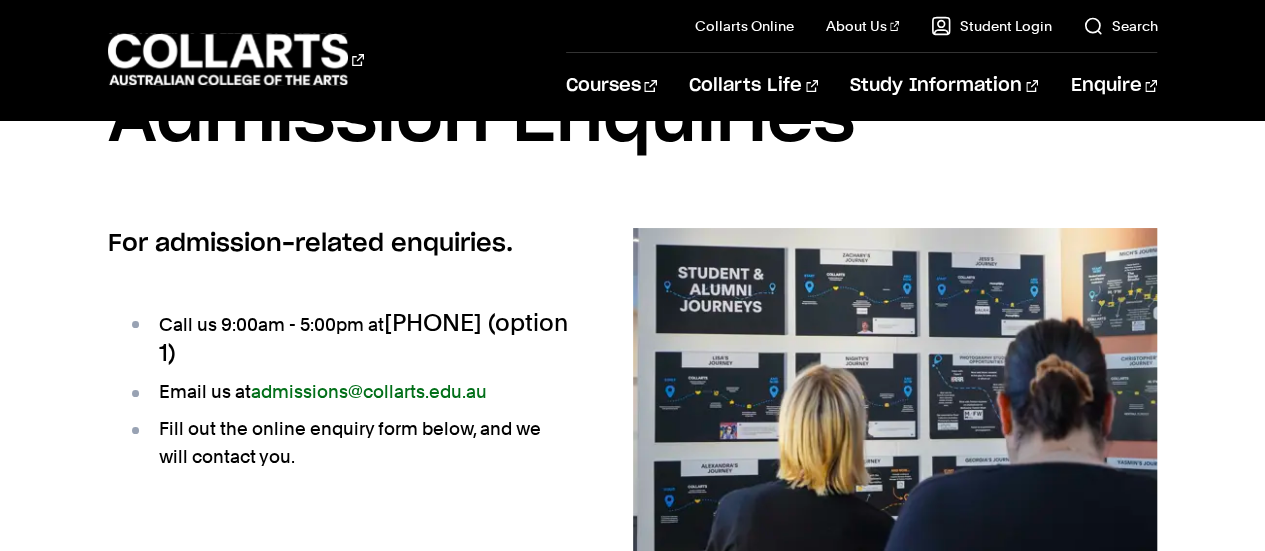 scroll, scrollTop: 0, scrollLeft: 0, axis: both 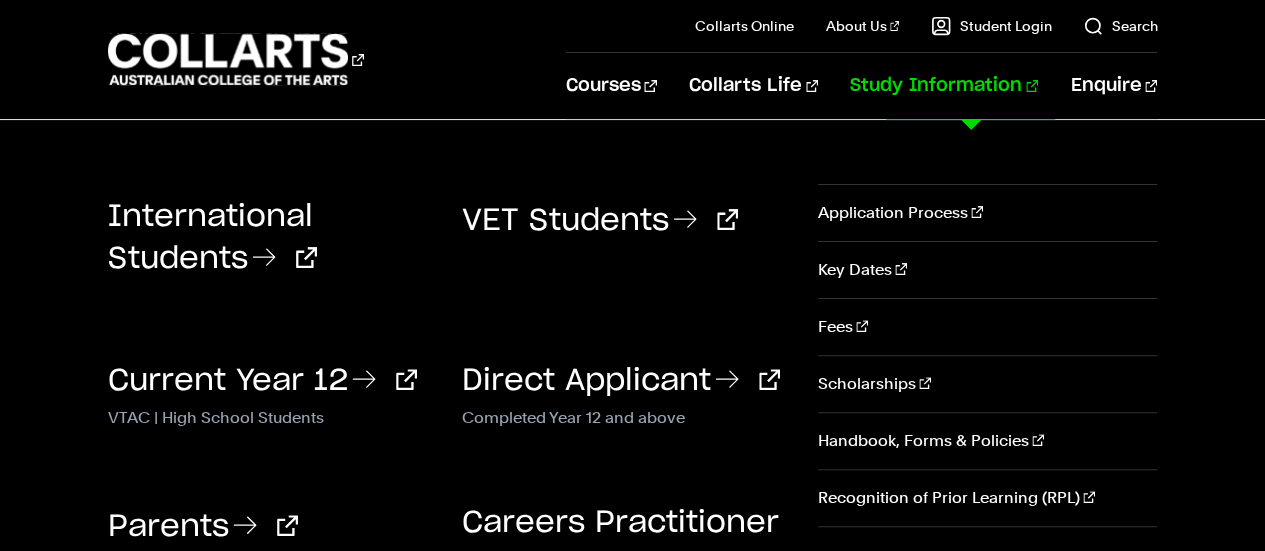 click on "Current Year 12" at bounding box center [262, 381] 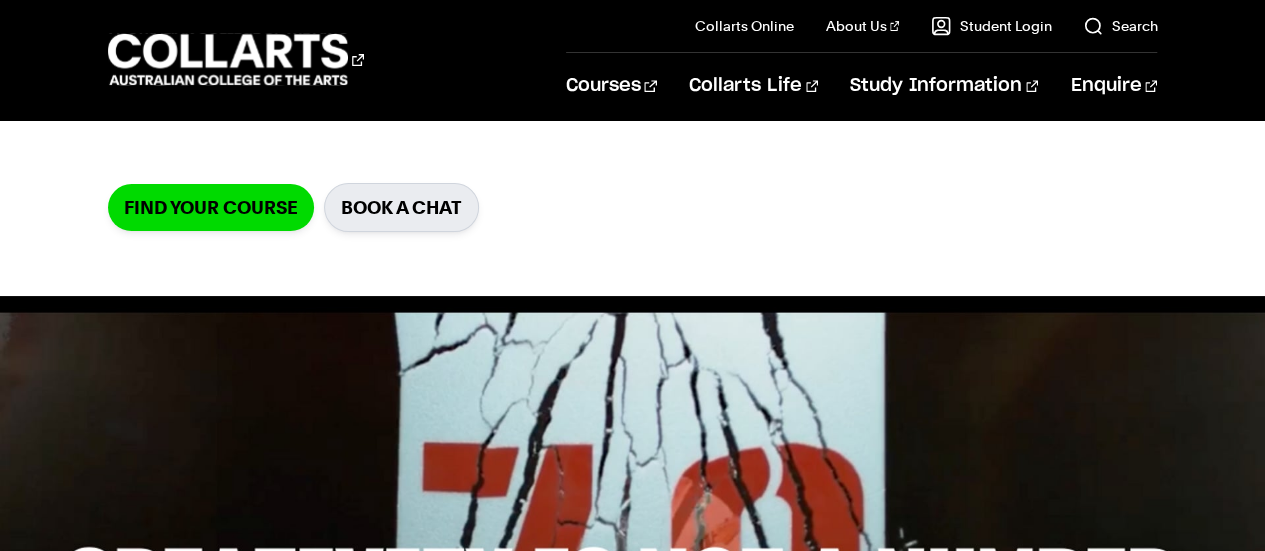 scroll, scrollTop: 0, scrollLeft: 0, axis: both 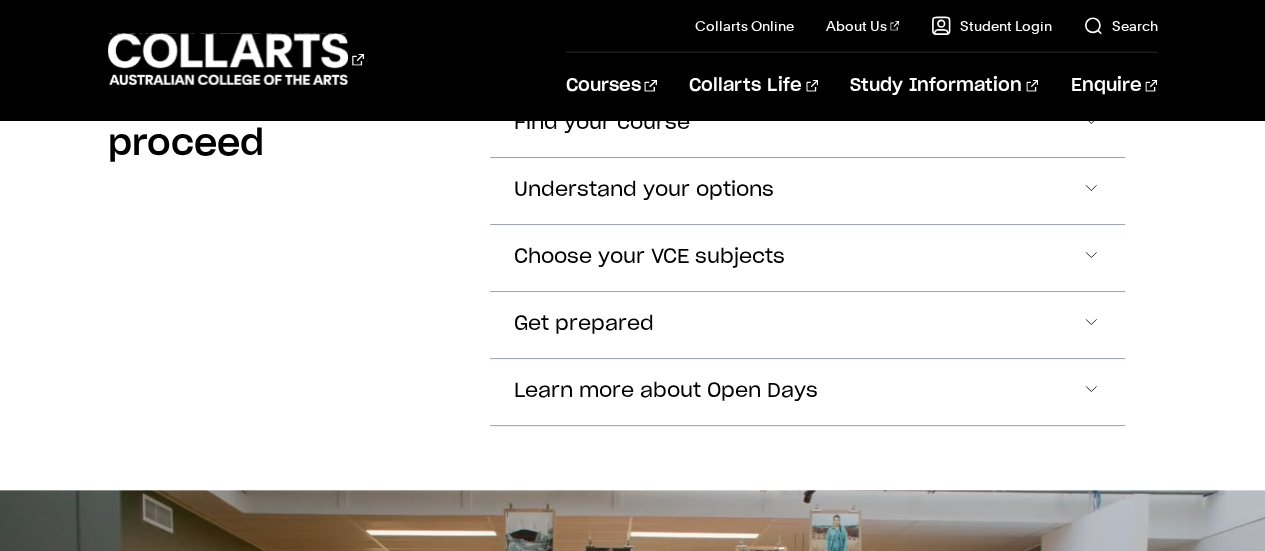 click on "Choose your VCE subjects" at bounding box center (602, -1094) 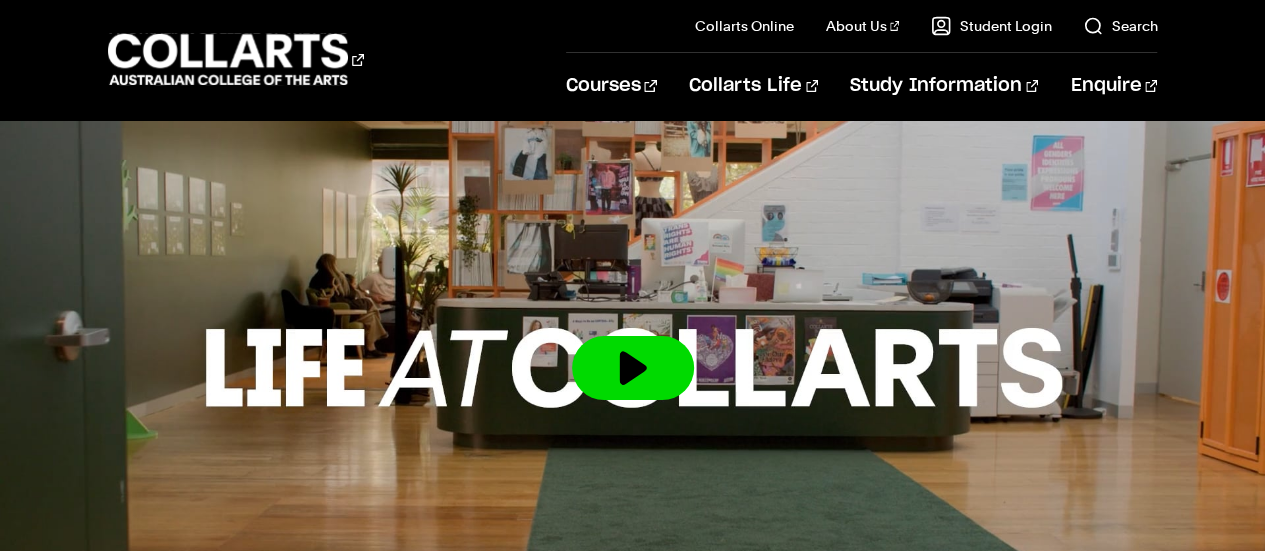scroll, scrollTop: 3629, scrollLeft: 0, axis: vertical 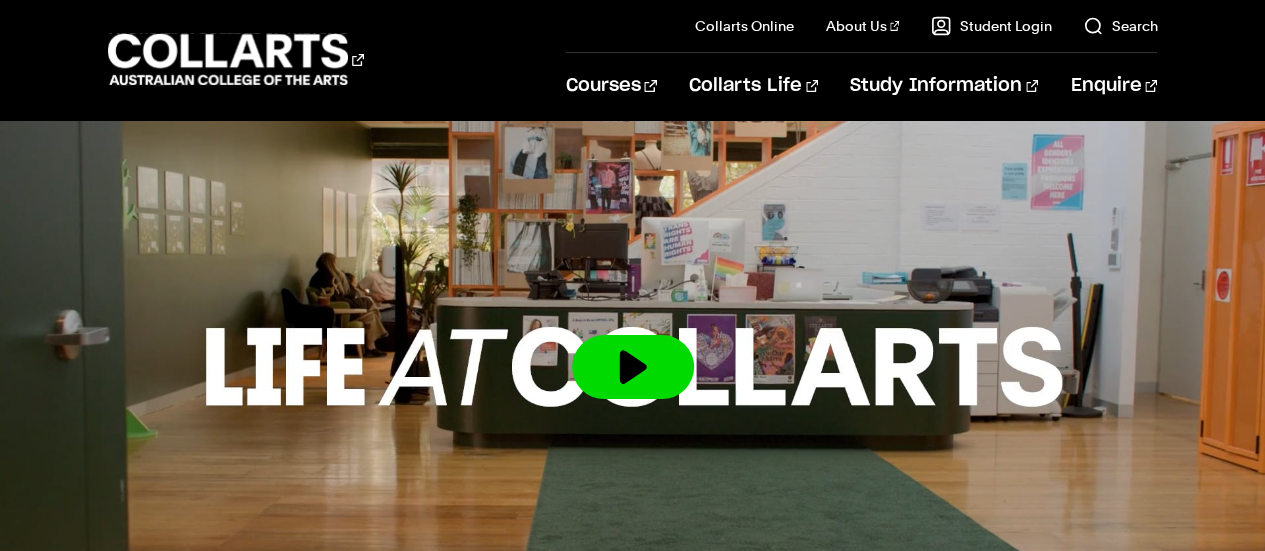 click at bounding box center [633, 367] 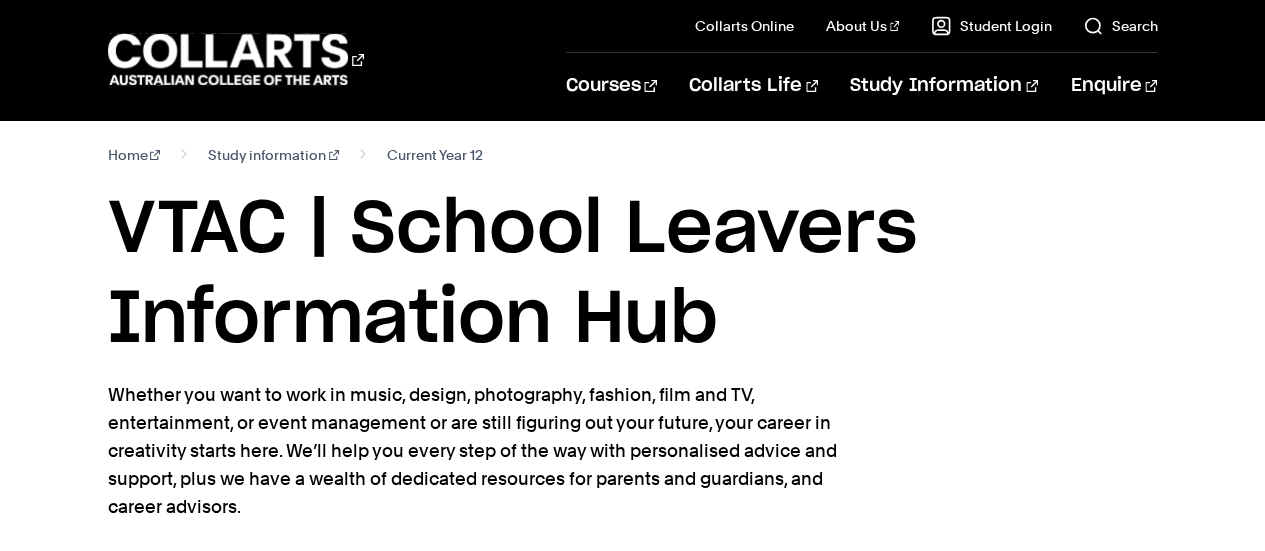 scroll, scrollTop: 0, scrollLeft: 0, axis: both 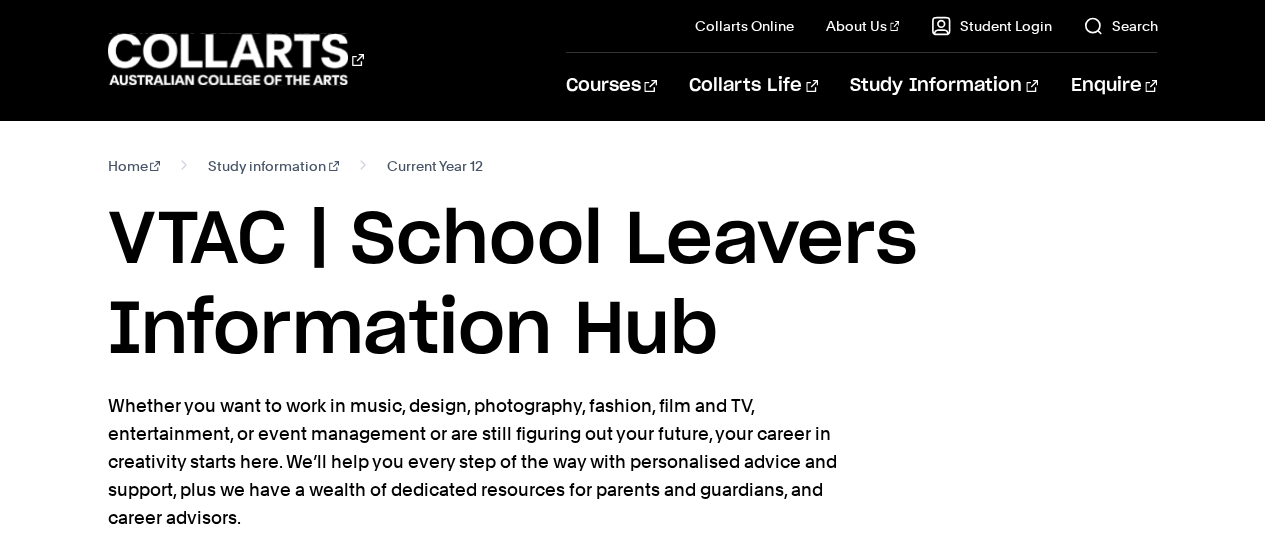 click on "Search" at bounding box center [1120, 26] 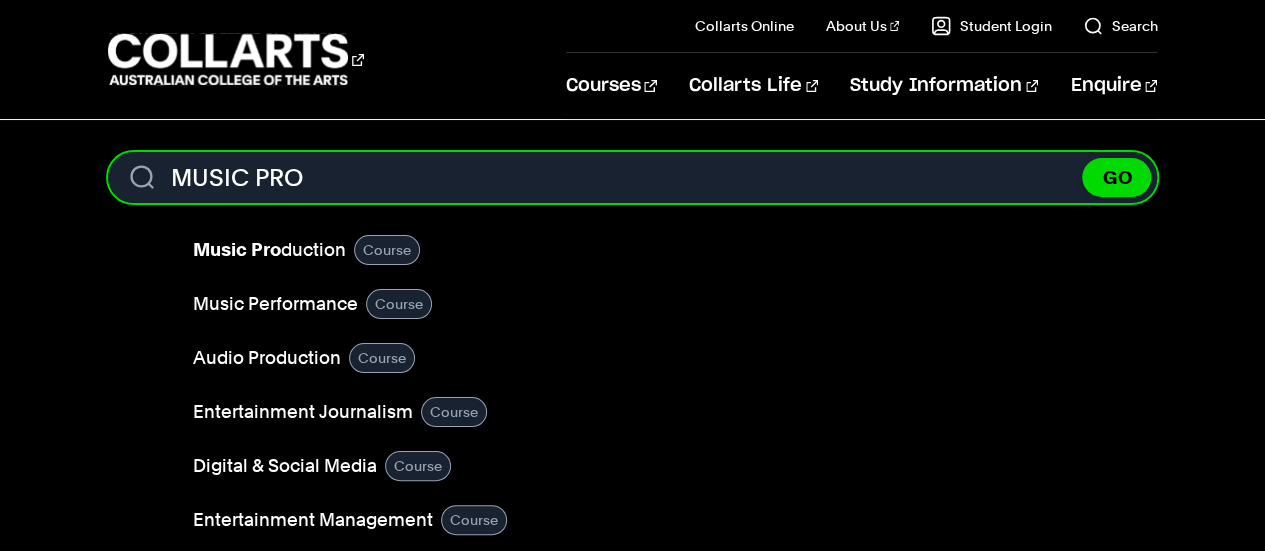 type on "MUSIC PRO" 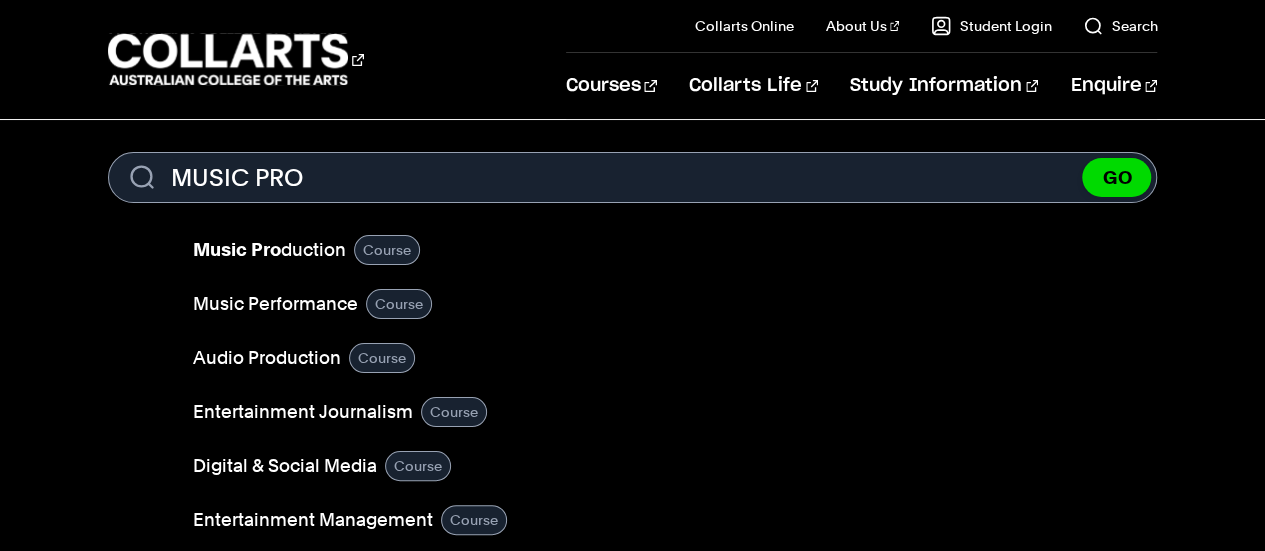 click on "Music Pro duction" at bounding box center [269, 250] 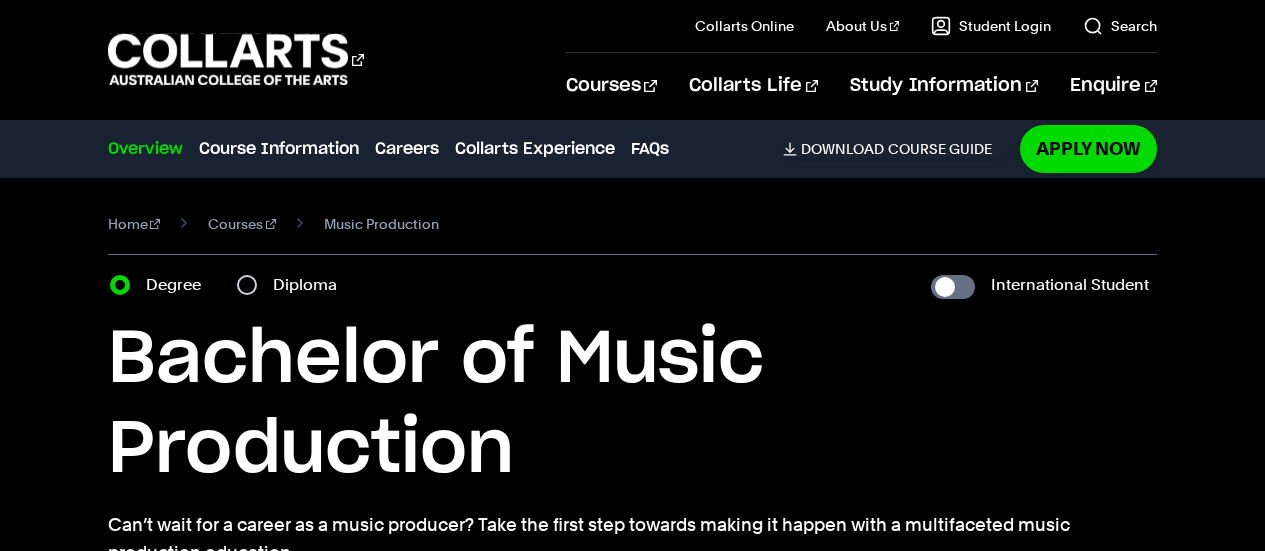 scroll, scrollTop: 158, scrollLeft: 0, axis: vertical 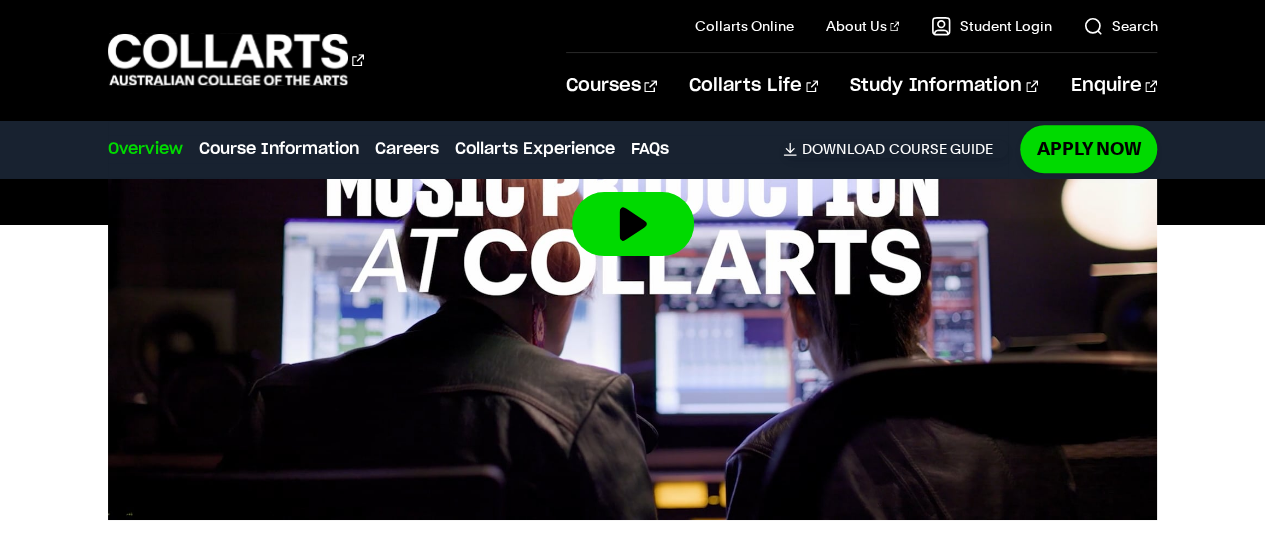 click at bounding box center [633, 224] 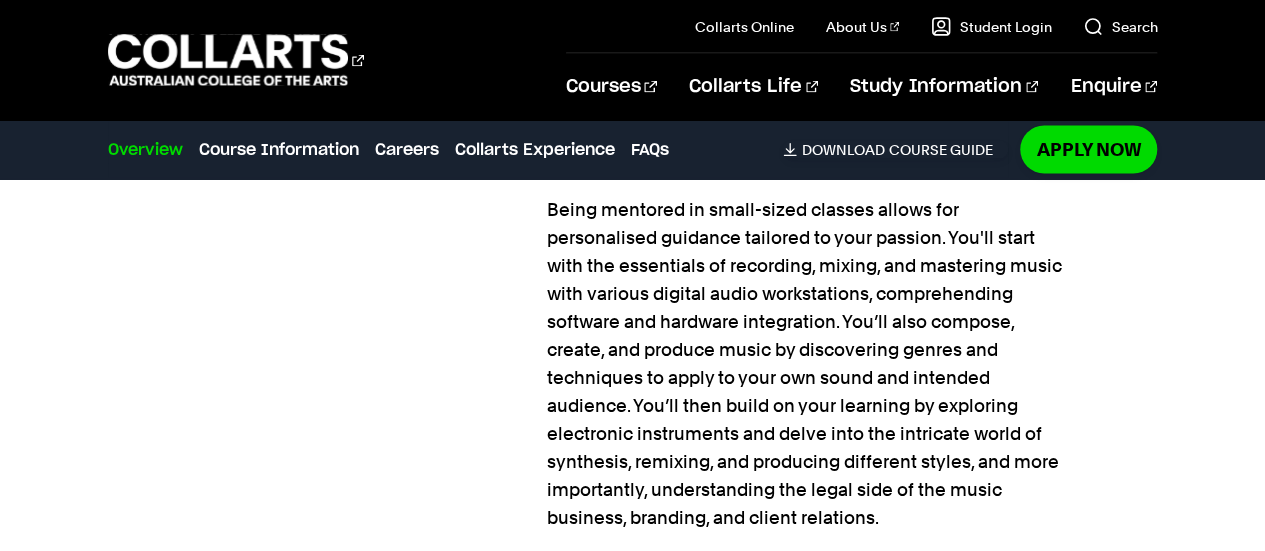 scroll, scrollTop: 1876, scrollLeft: 0, axis: vertical 